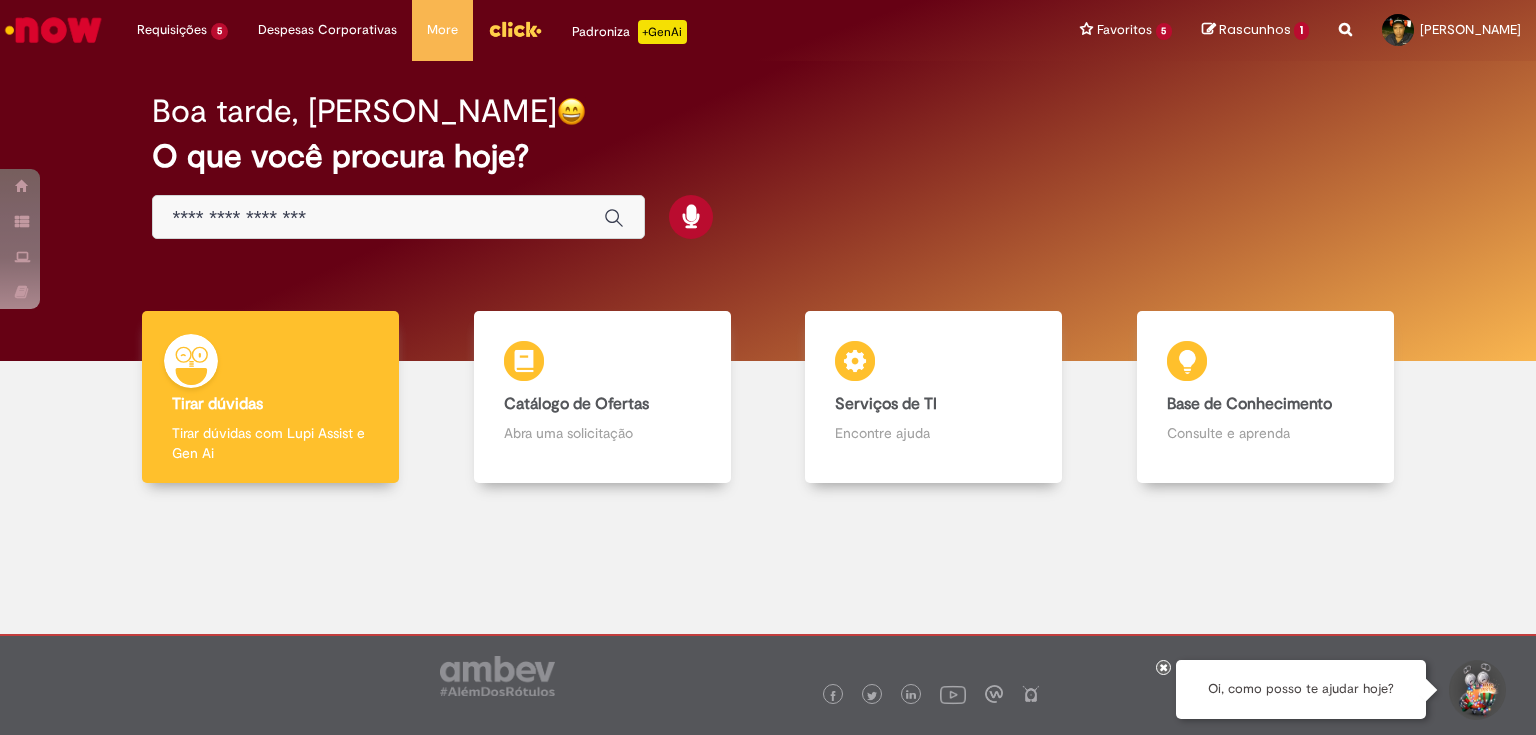 scroll, scrollTop: 0, scrollLeft: 0, axis: both 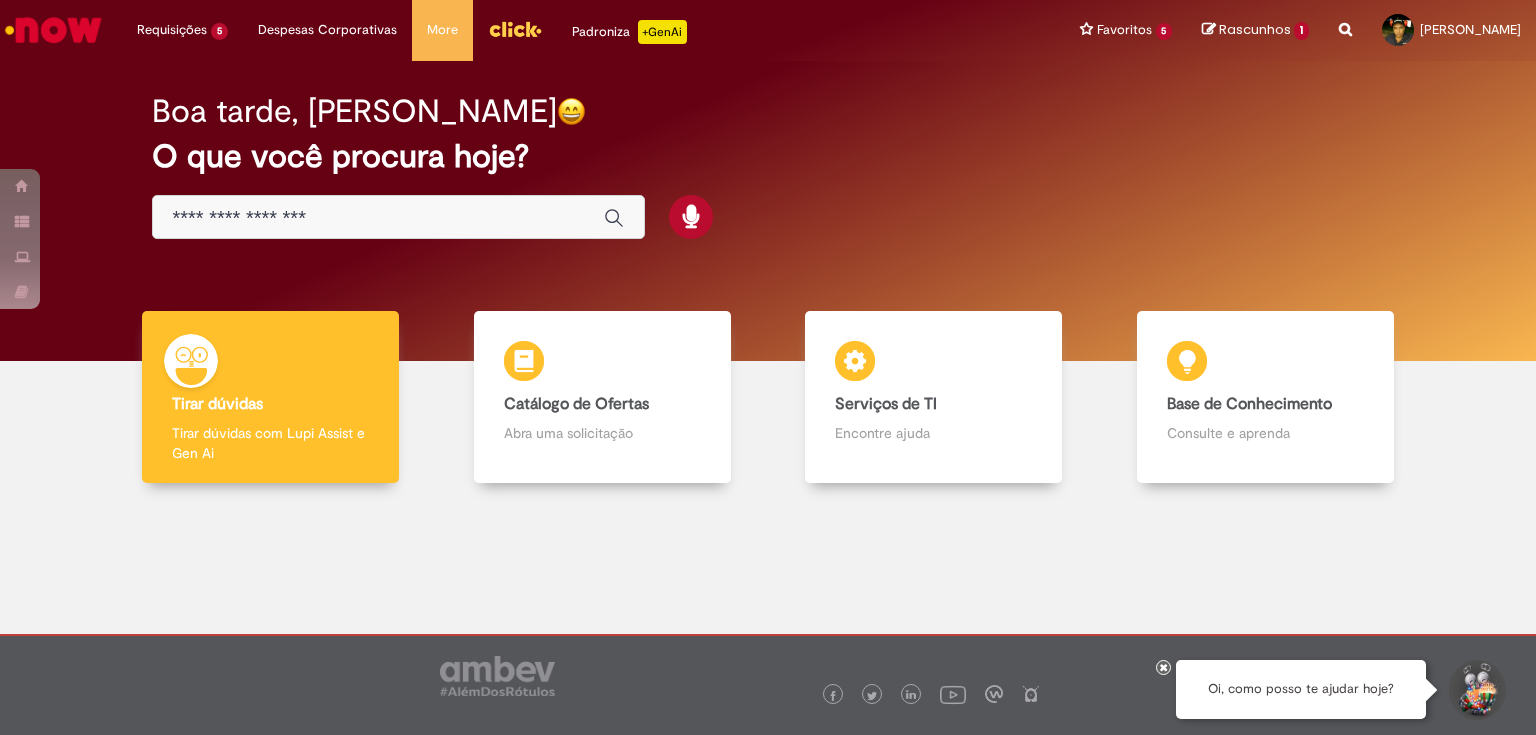 click on "Rascunhos" at bounding box center [1255, 29] 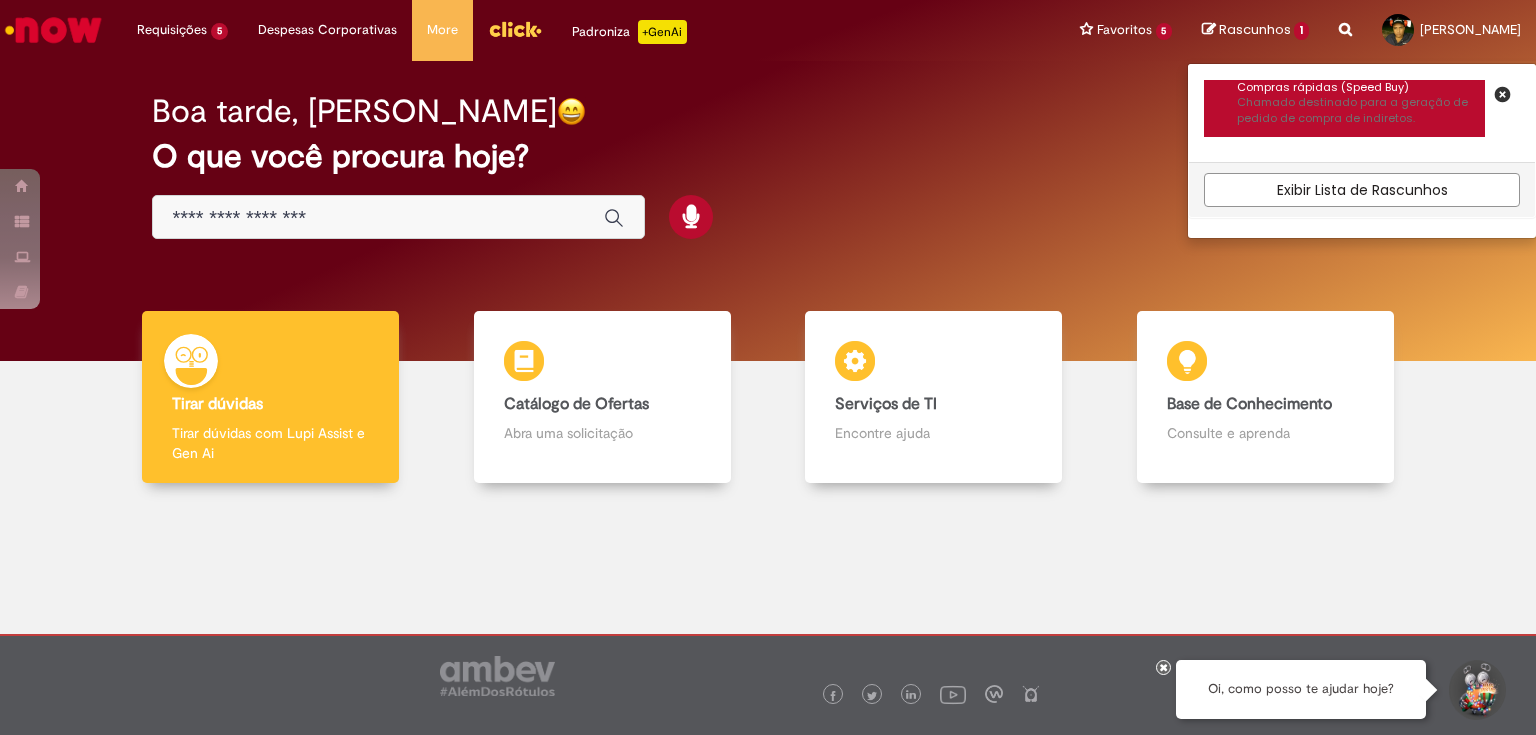 click on "Chamado destinado para a geração de pedido de compra de indiretos." at bounding box center [1361, 110] 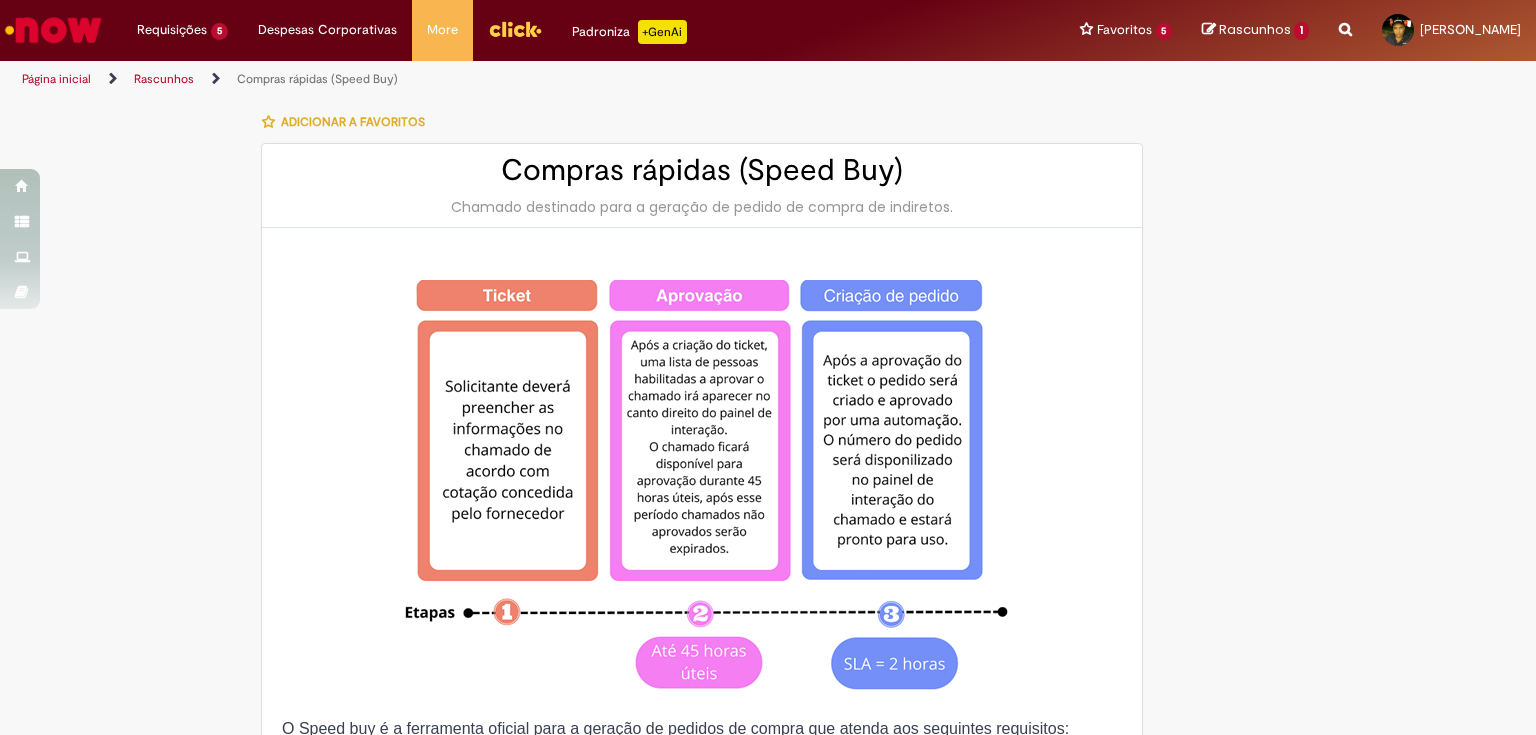 select on "**********" 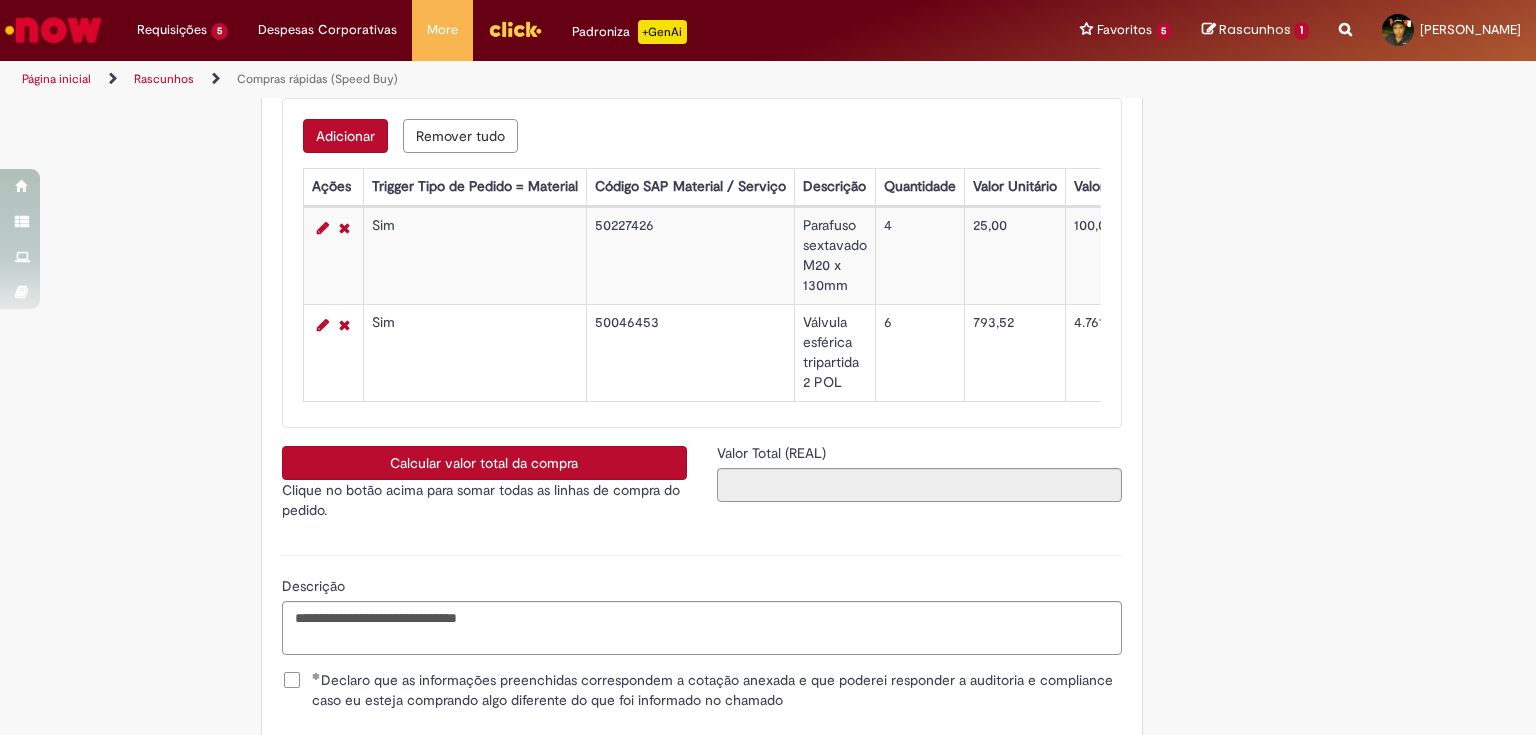 scroll, scrollTop: 3200, scrollLeft: 0, axis: vertical 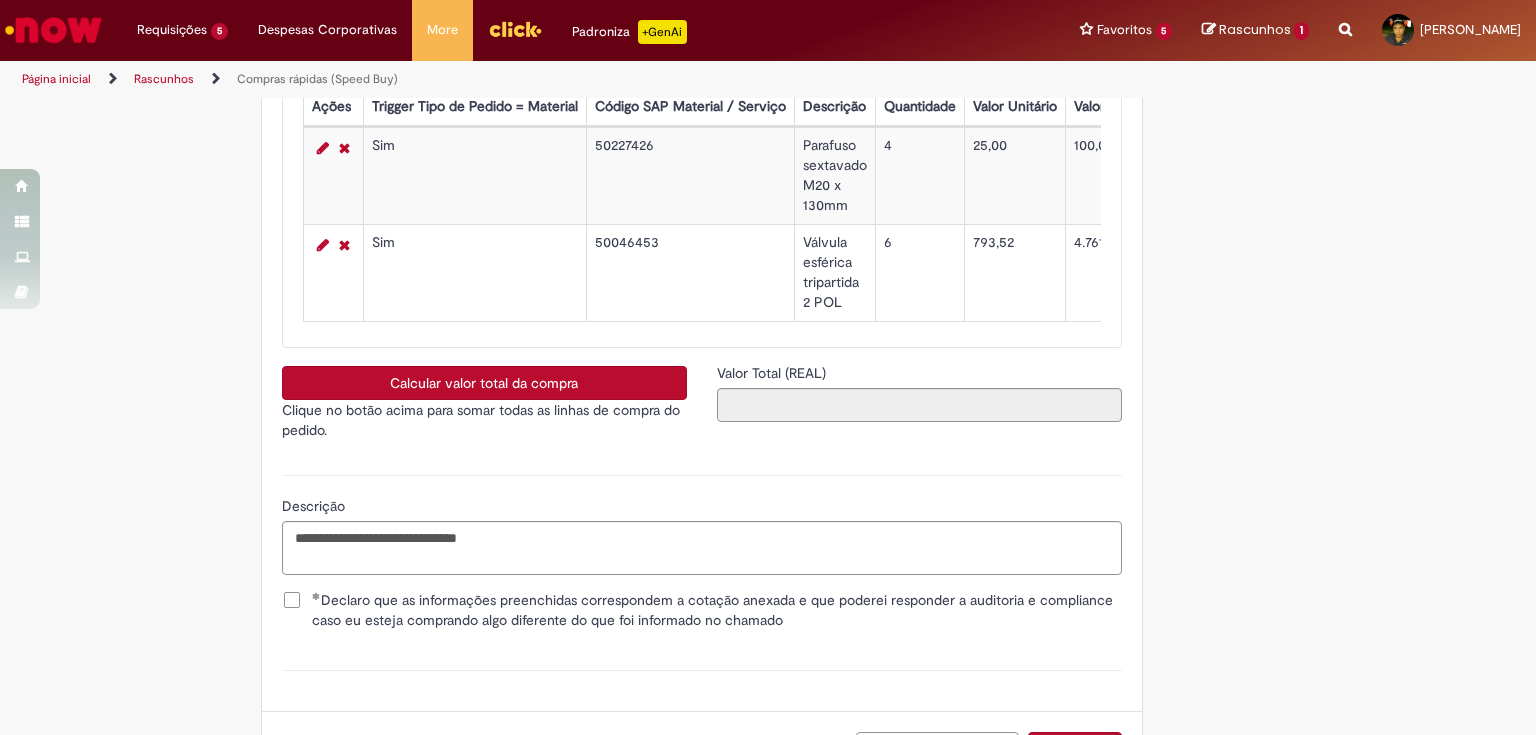 click on "Calcular valor total da compra" at bounding box center [484, 383] 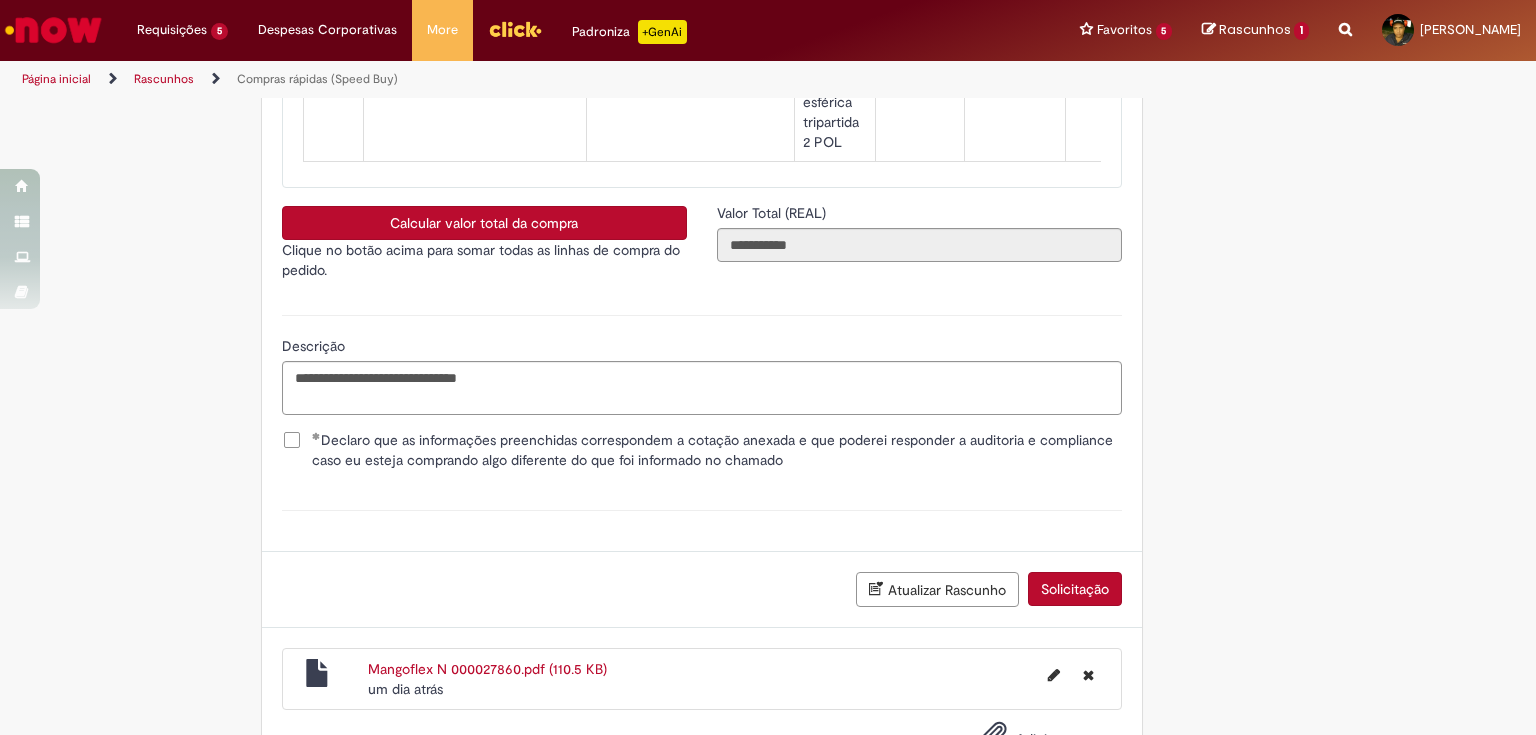 scroll, scrollTop: 3443, scrollLeft: 0, axis: vertical 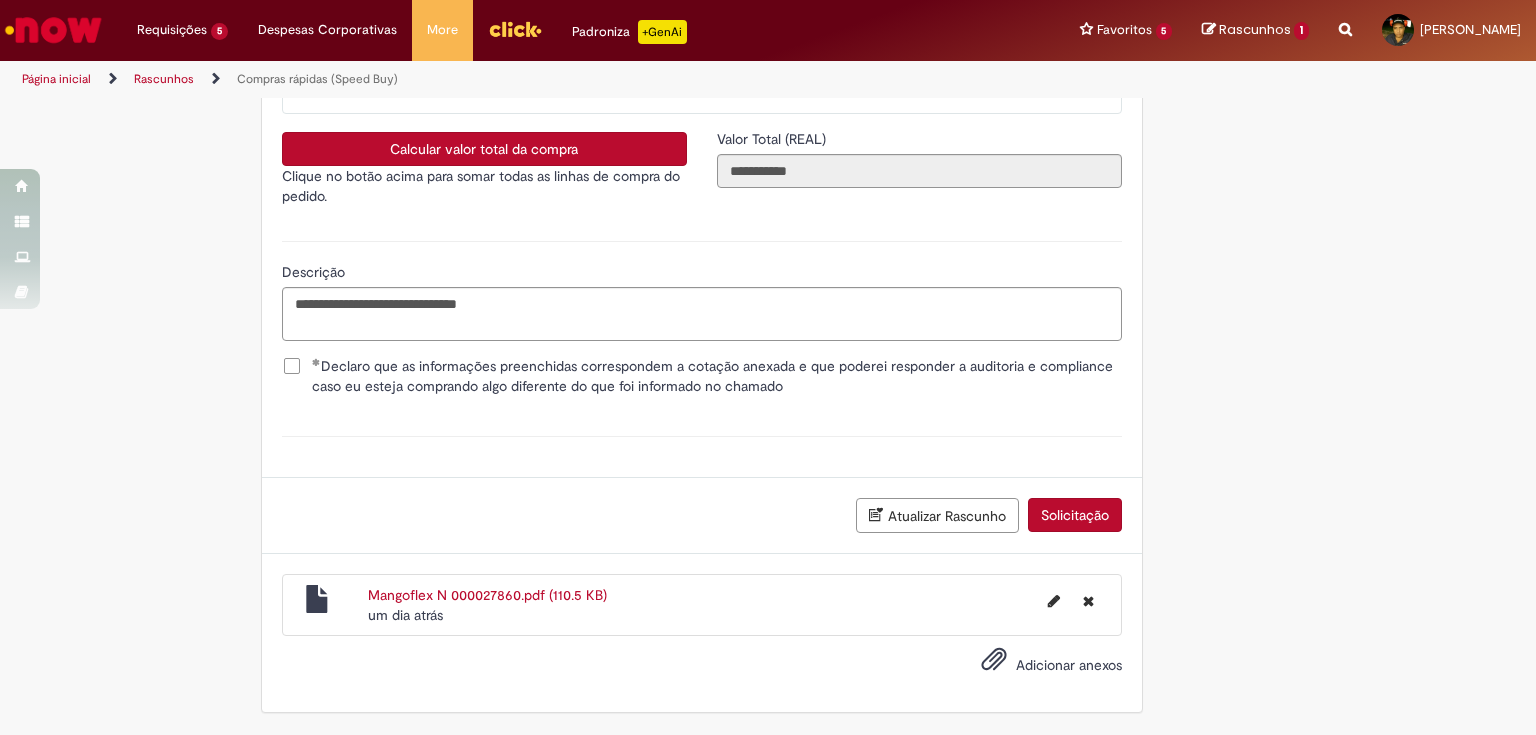 click on "Solicitação" at bounding box center [1075, 515] 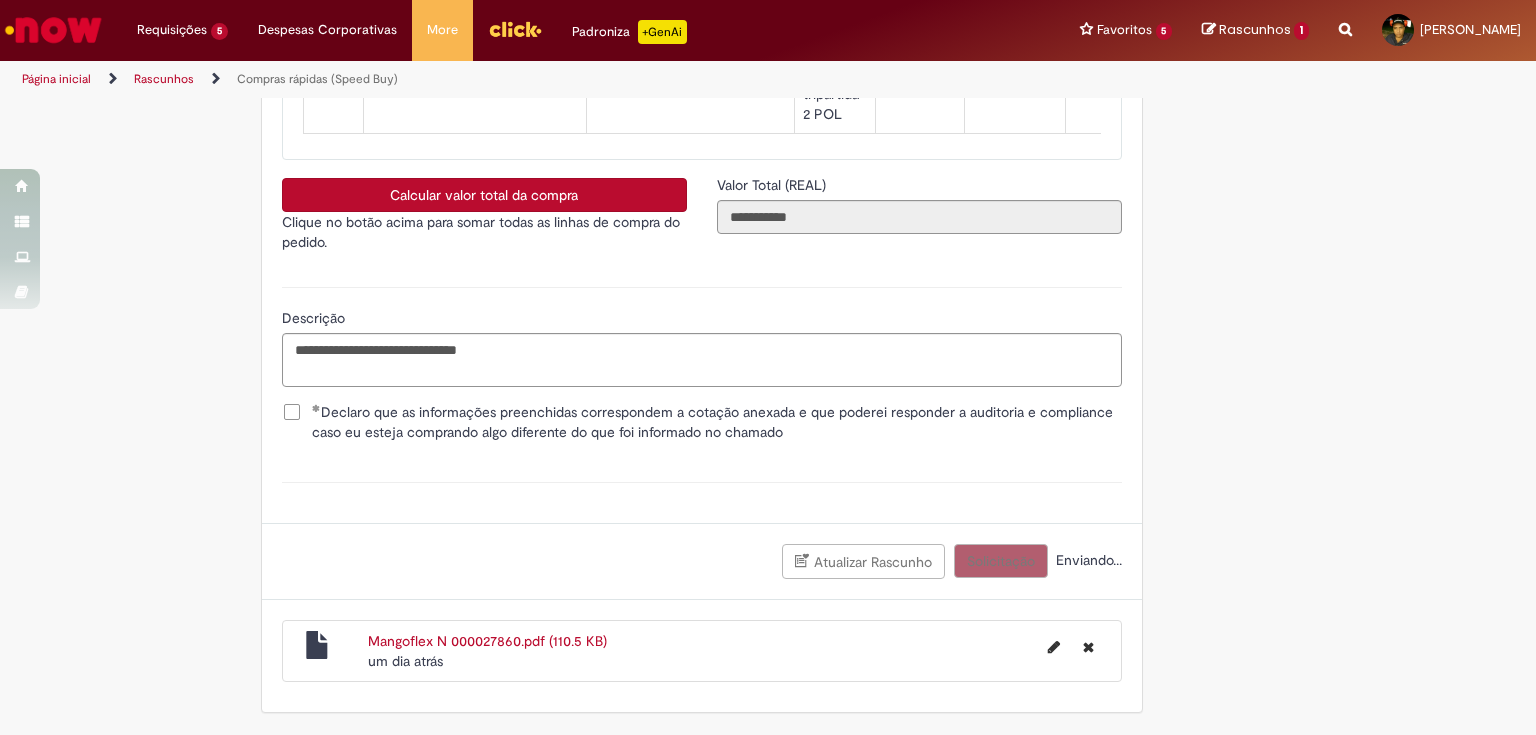 scroll, scrollTop: 3396, scrollLeft: 0, axis: vertical 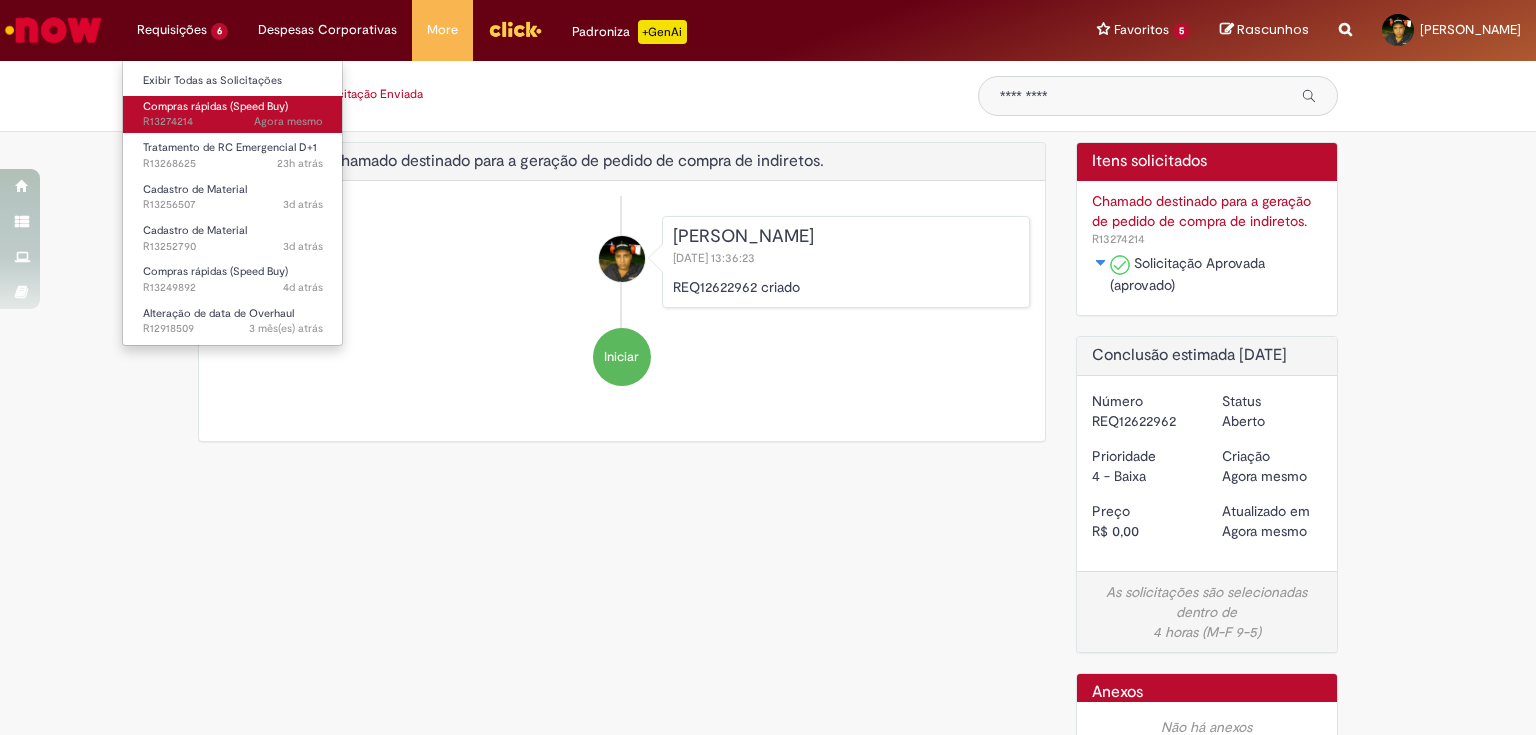 click on "Agora mesmo Agora mesmo  R13274214" at bounding box center (233, 122) 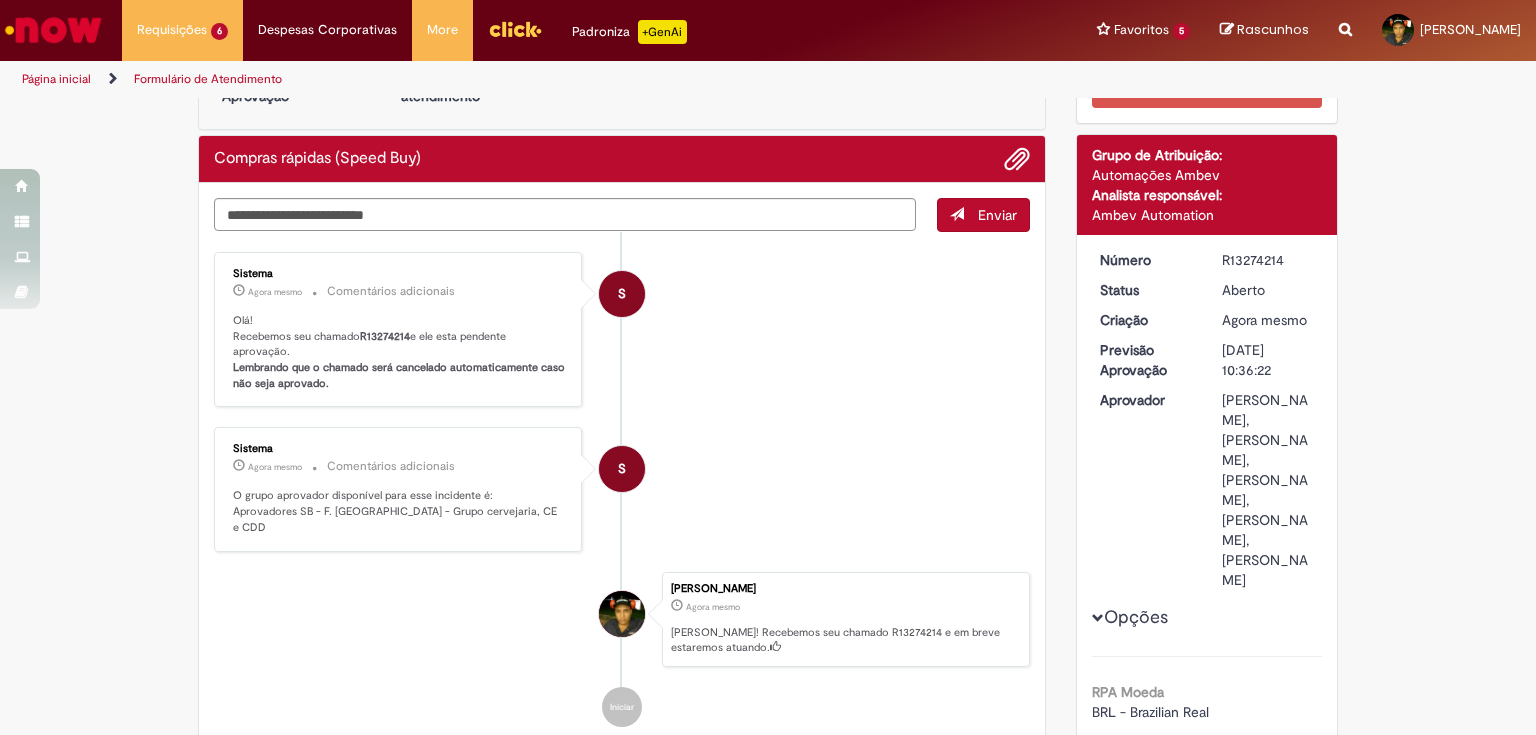 scroll, scrollTop: 0, scrollLeft: 0, axis: both 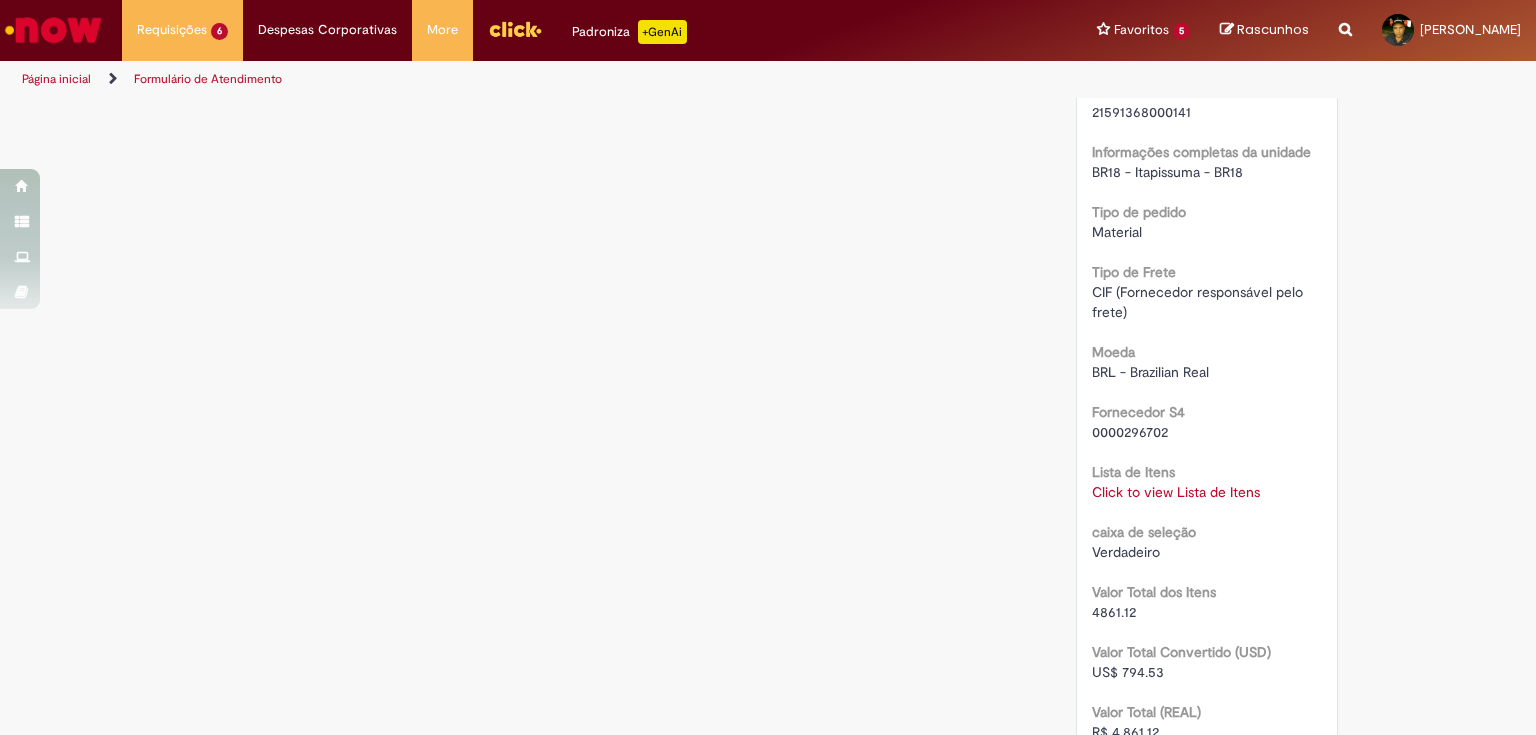 click on "Click to view Lista de Itens" at bounding box center (1176, 492) 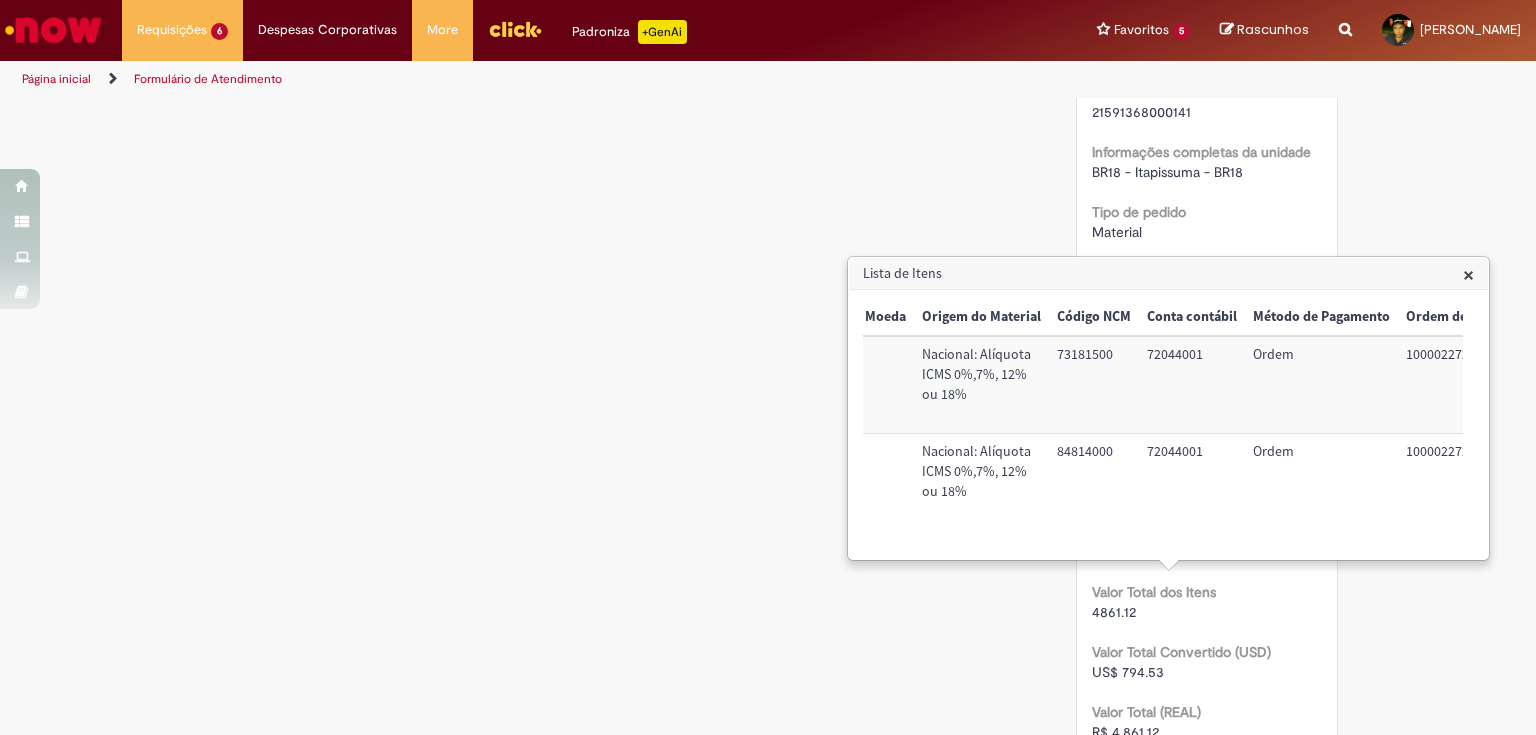scroll, scrollTop: 0, scrollLeft: 812, axis: horizontal 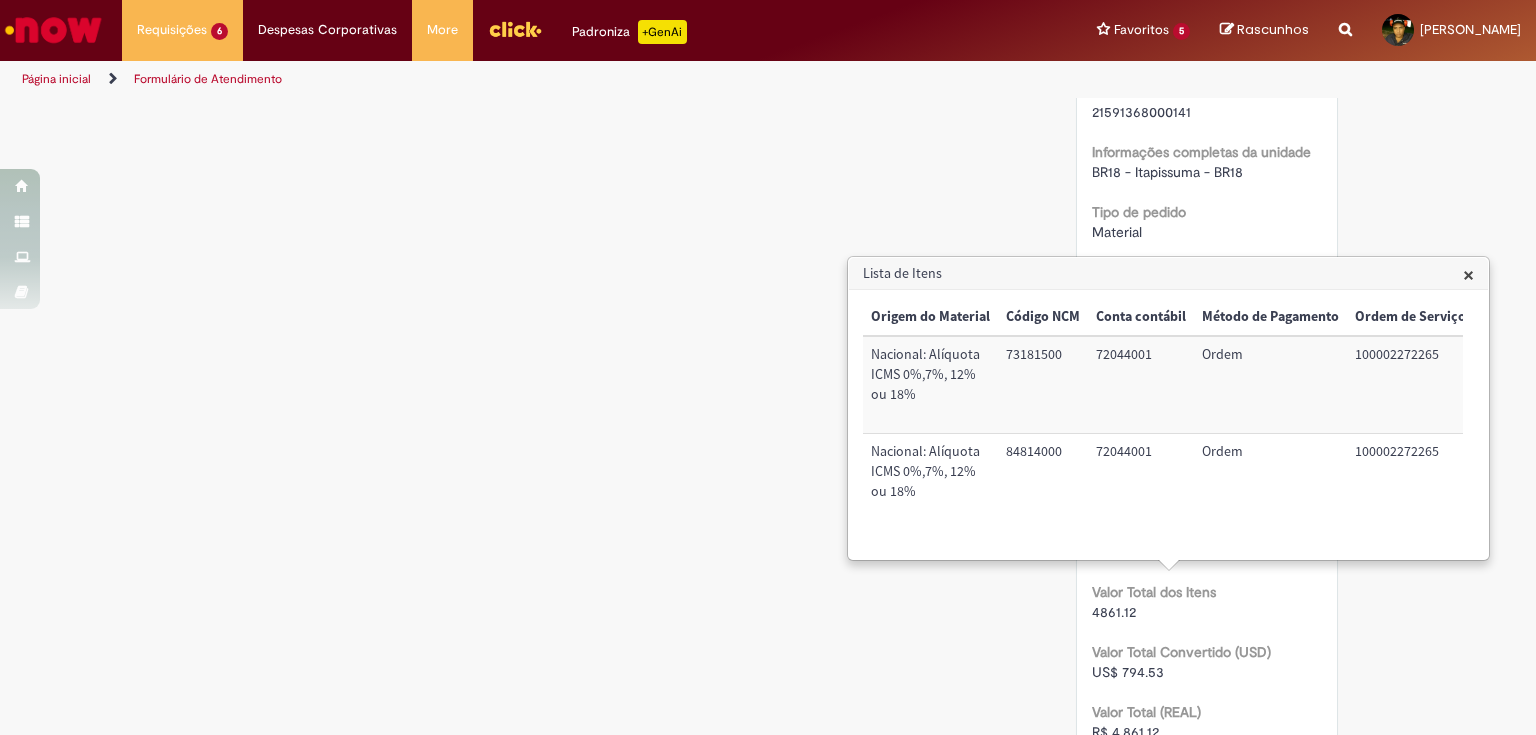 click on "Verificar Código de Barras
Aguardando Aprovação
Aguardando atendimento
Em andamento
Validação
Concluído
Compras rápidas (Speed Buy)
Enviar
S
Sistema
1m atrás 1m atrás     Comentários adicionais
Olá!  Recebemos seu chamado  R13274214  e ele esta pendente aprovação.  Lembrando que o chamado será cancelado automaticamente caso não seja aprovado.
S" at bounding box center (768, -120) 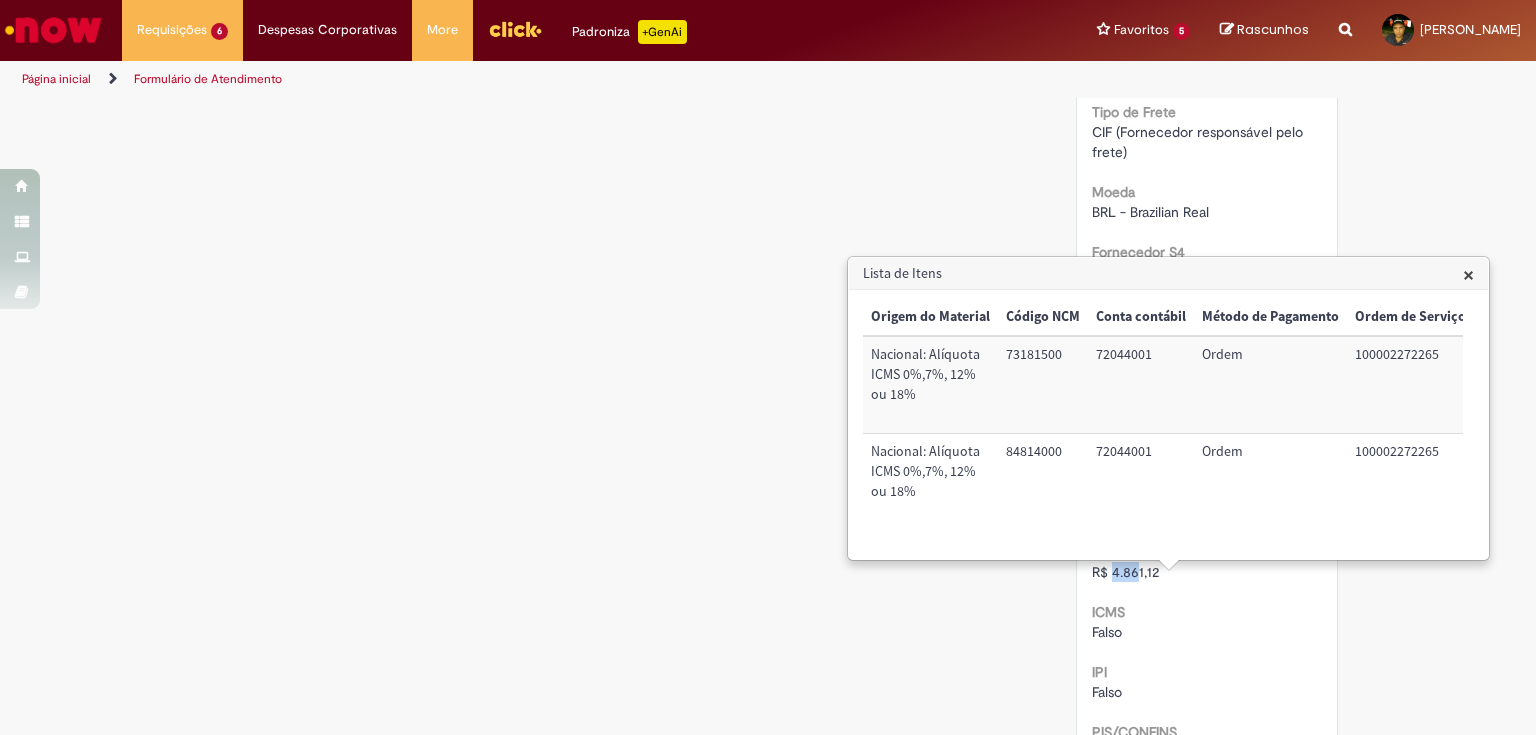 drag, startPoint x: 1107, startPoint y: 671, endPoint x: 1128, endPoint y: 670, distance: 21.023796 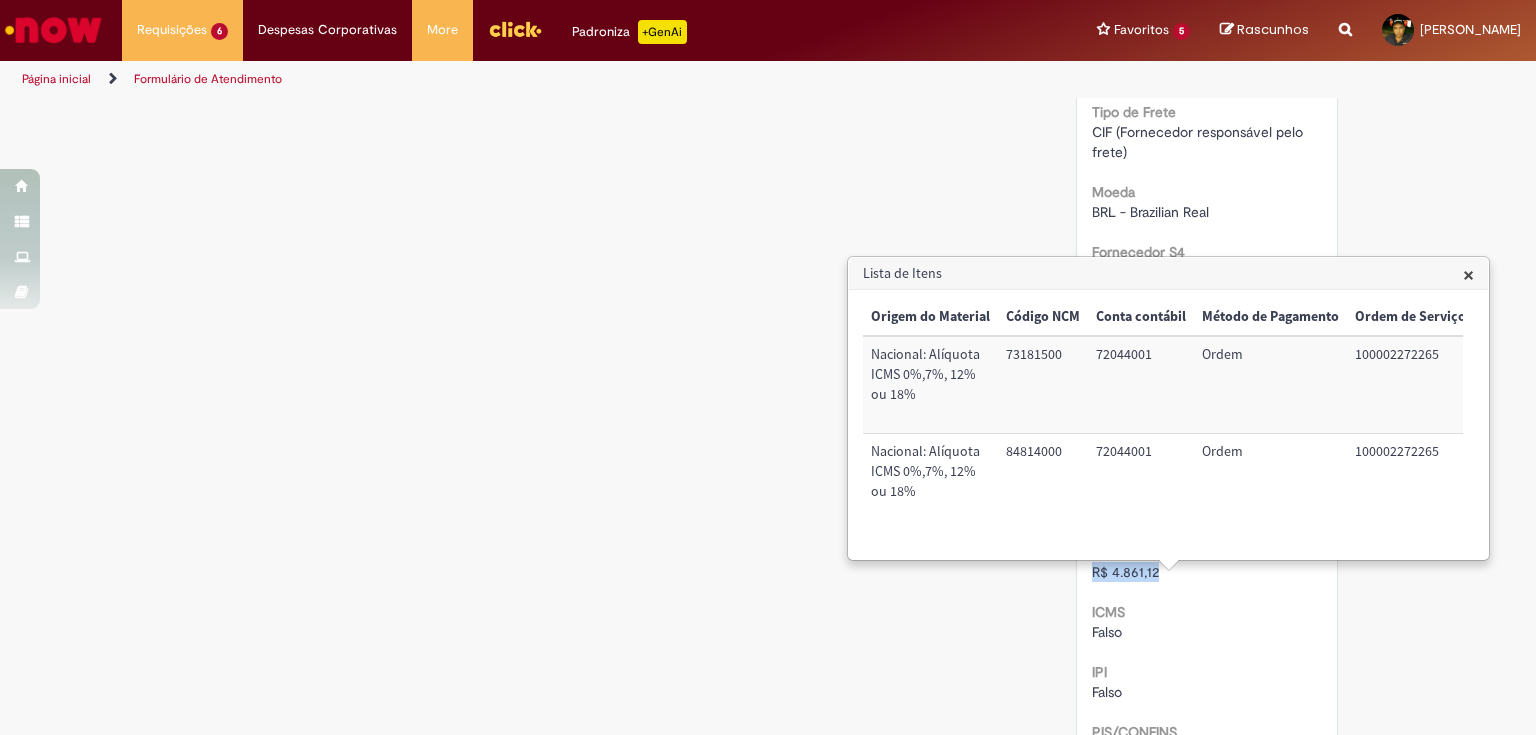drag, startPoint x: 1085, startPoint y: 670, endPoint x: 1151, endPoint y: 667, distance: 66.068146 